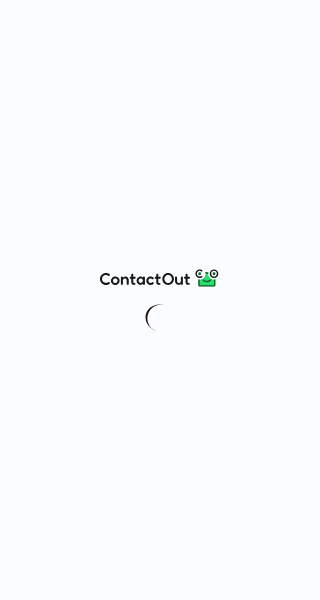 scroll, scrollTop: 0, scrollLeft: 0, axis: both 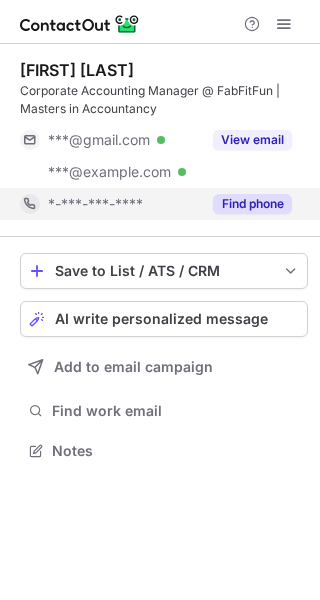 click on "*-***-***-****" at bounding box center [110, 204] 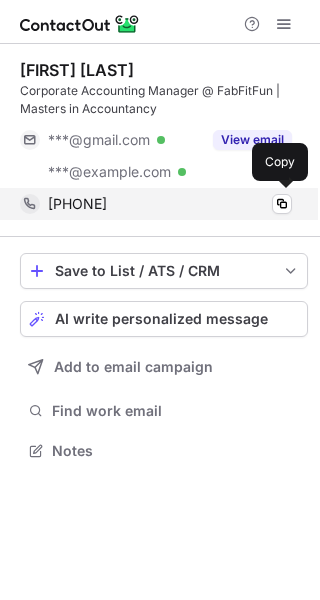 click on "+16012093972" at bounding box center [77, 204] 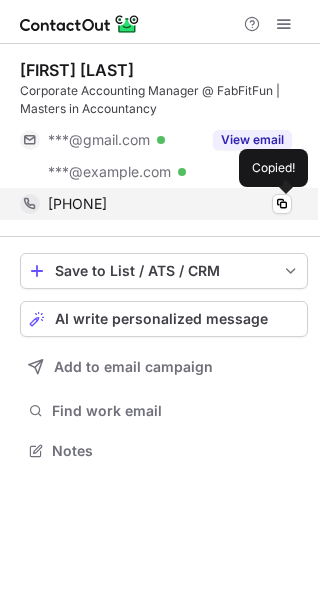 click on "+16012093972" at bounding box center [77, 204] 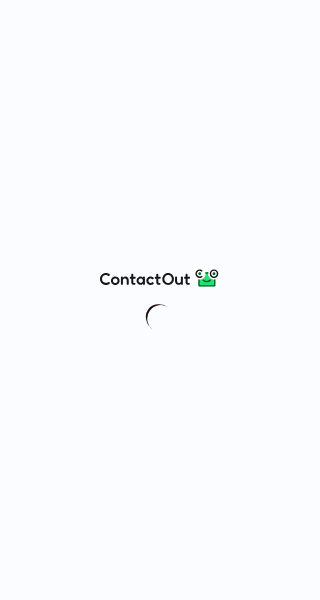 scroll, scrollTop: 0, scrollLeft: 0, axis: both 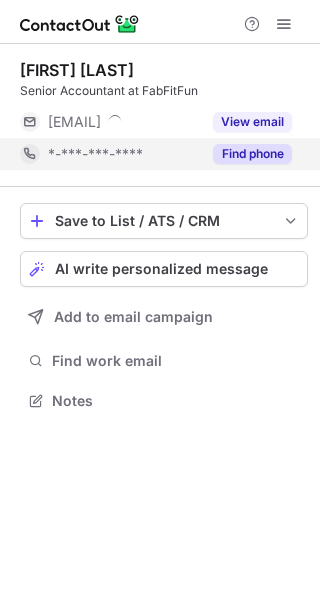 click on "*-***-***-****" at bounding box center (95, 154) 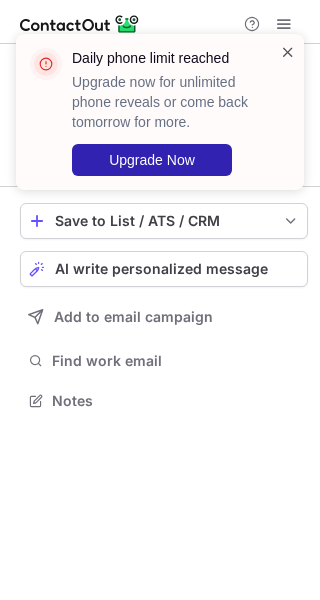 click at bounding box center (288, 52) 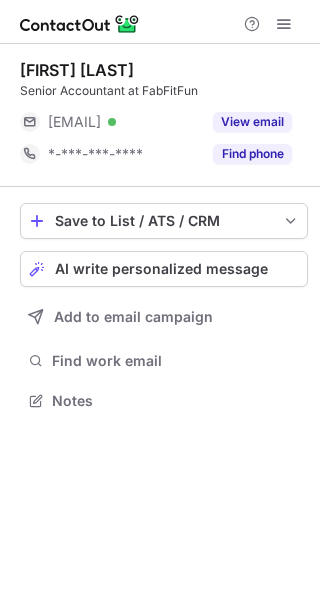 click on "Daily phone limit reached Upgrade now for unlimited phone reveals or come back tomorrow for more. Upgrade Now" at bounding box center (160, 120) 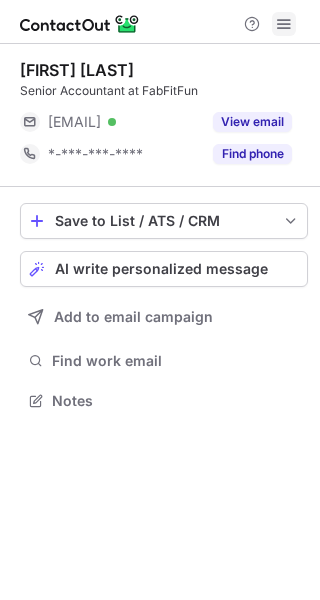 click at bounding box center (284, 24) 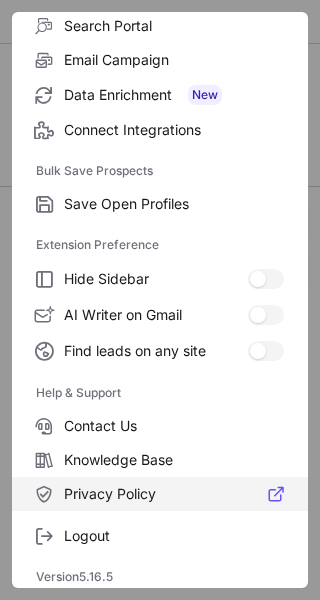 scroll, scrollTop: 233, scrollLeft: 0, axis: vertical 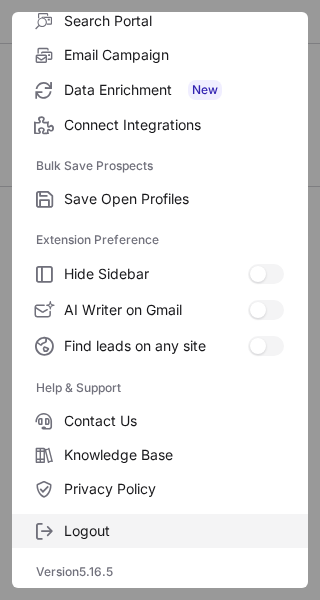 click on "Logout" at bounding box center [174, 531] 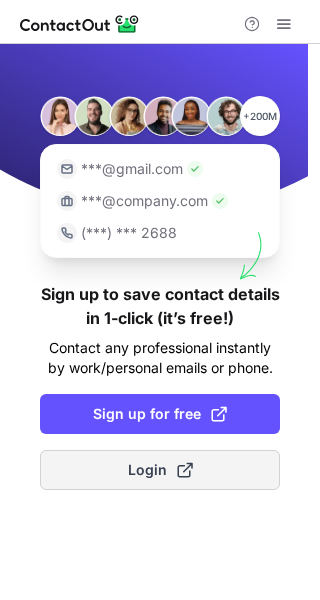click on "Login" at bounding box center [160, 470] 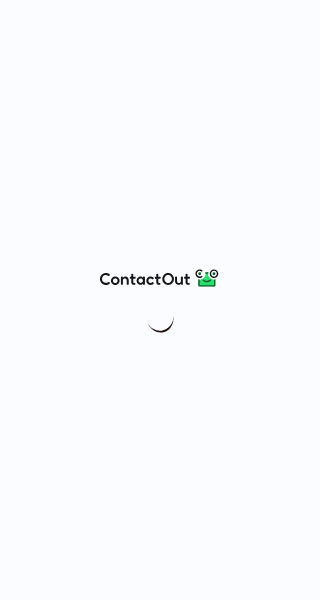 scroll, scrollTop: 0, scrollLeft: 0, axis: both 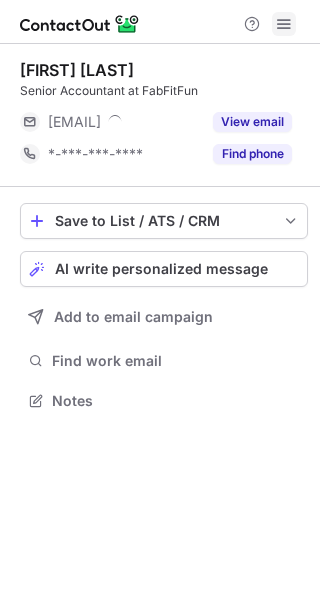 click at bounding box center [284, 24] 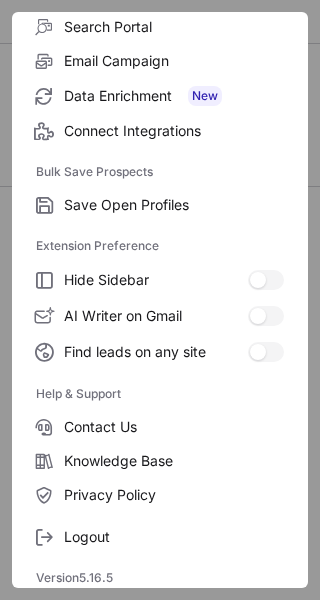 scroll, scrollTop: 233, scrollLeft: 0, axis: vertical 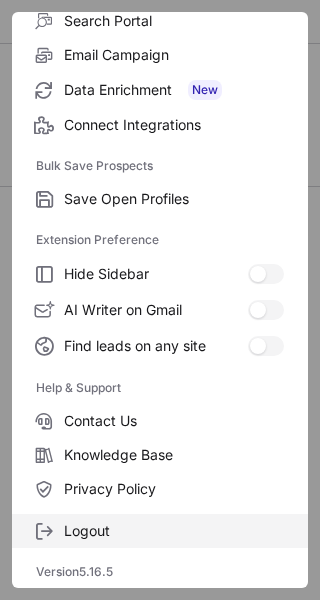 click on "Logout" at bounding box center [174, 531] 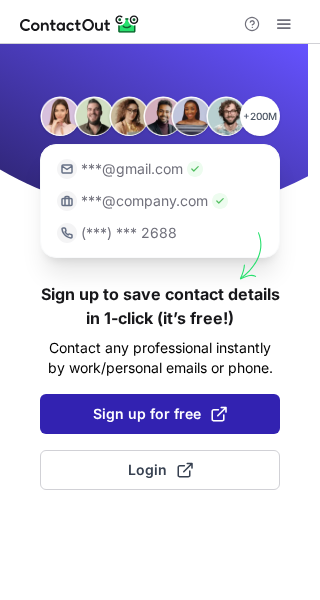 click on "Sign up for free" at bounding box center (160, 414) 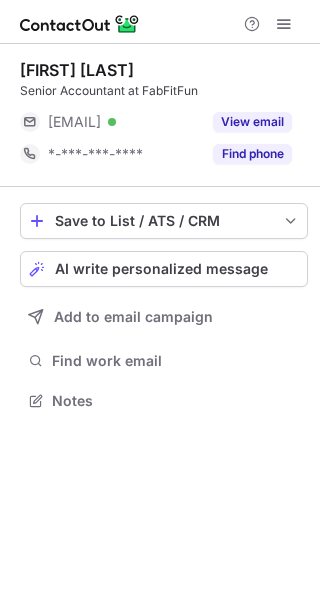 scroll, scrollTop: 0, scrollLeft: 0, axis: both 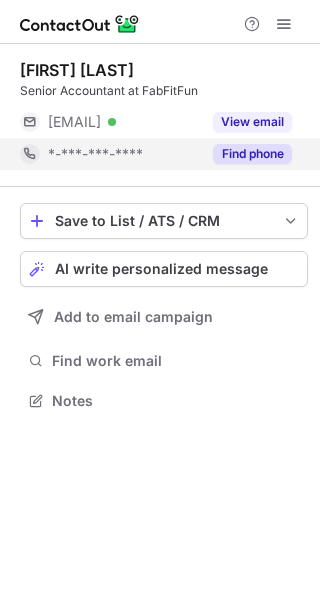 click on "*-***-***-****" at bounding box center (110, 154) 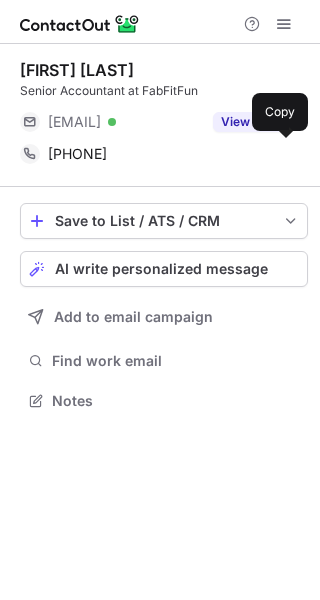 click on "[PHONE] Copy" at bounding box center [156, 154] 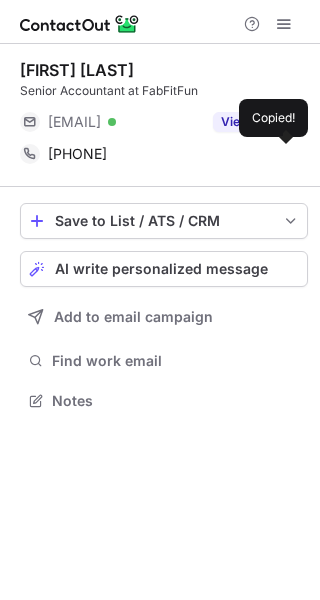 copy on "[PHONE]" 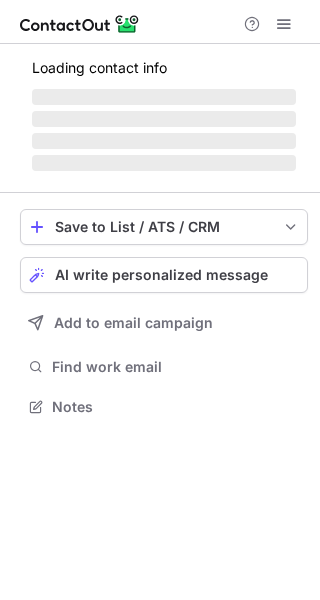 scroll, scrollTop: 0, scrollLeft: 0, axis: both 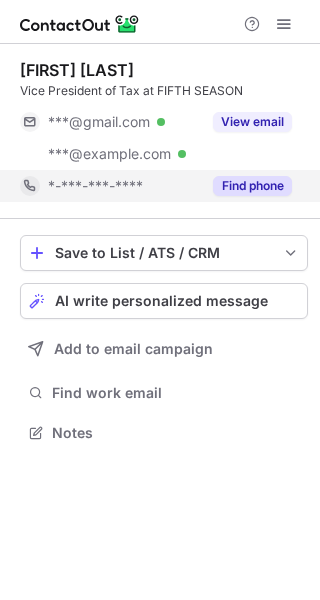 click on "*-***-***-****" at bounding box center (110, 186) 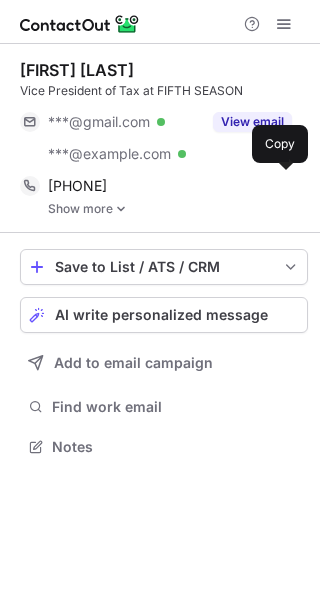 scroll, scrollTop: 10, scrollLeft: 10, axis: both 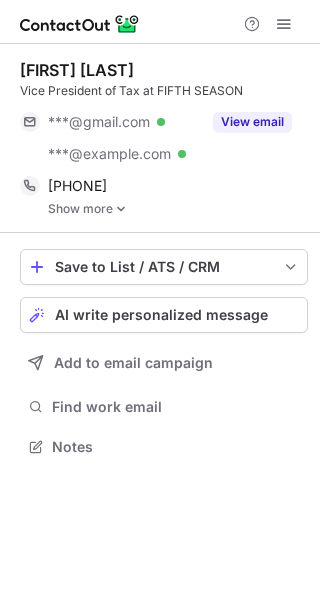 click on "Show more" at bounding box center [178, 209] 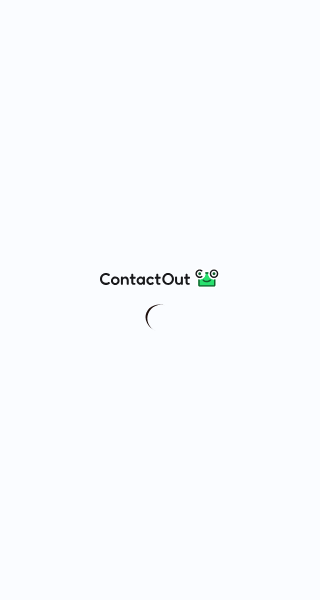 scroll, scrollTop: 0, scrollLeft: 0, axis: both 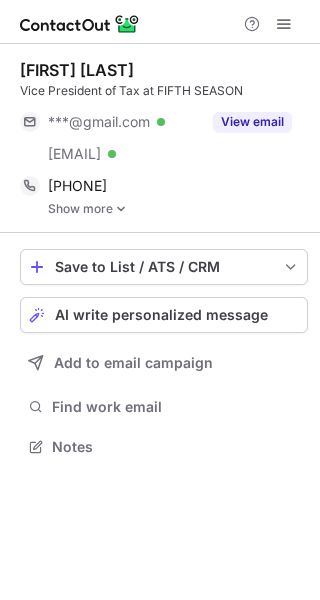 click on "Show more" at bounding box center (178, 209) 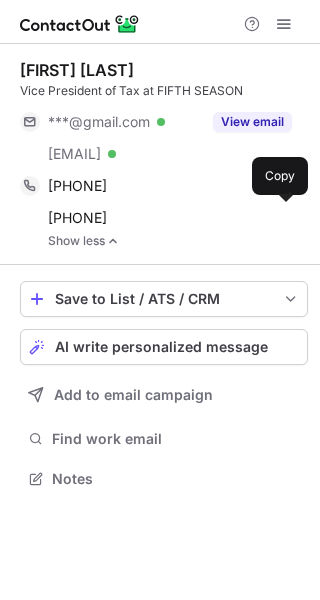 scroll, scrollTop: 10, scrollLeft: 10, axis: both 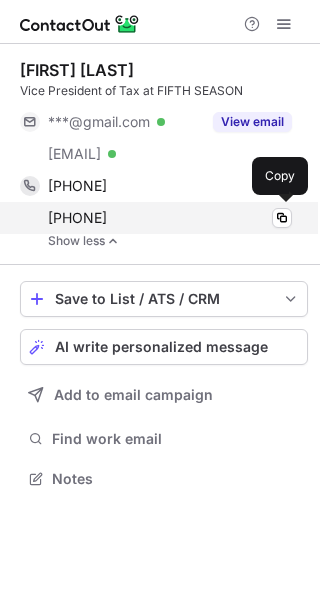 click on "[PHONE]" at bounding box center (77, 218) 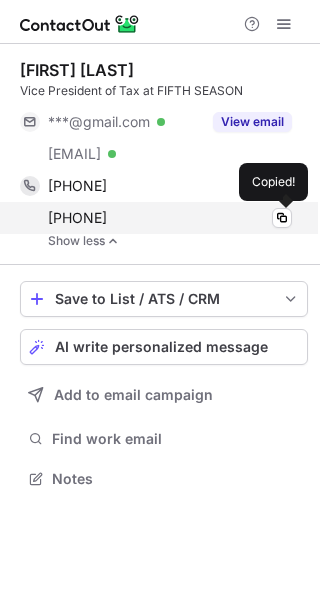 copy on "13473356305" 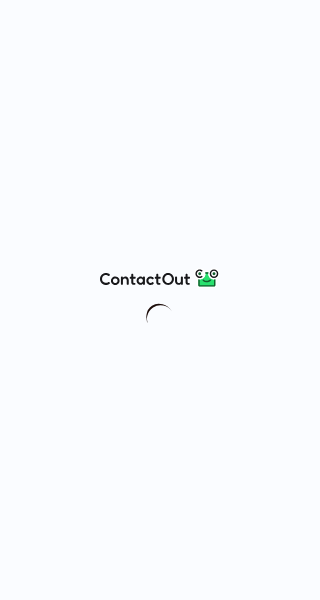 scroll, scrollTop: 0, scrollLeft: 0, axis: both 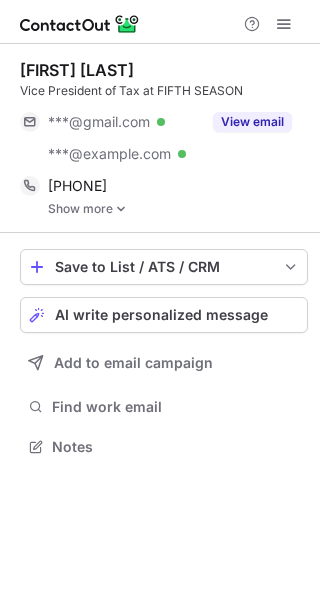 click on "Show more" at bounding box center (178, 209) 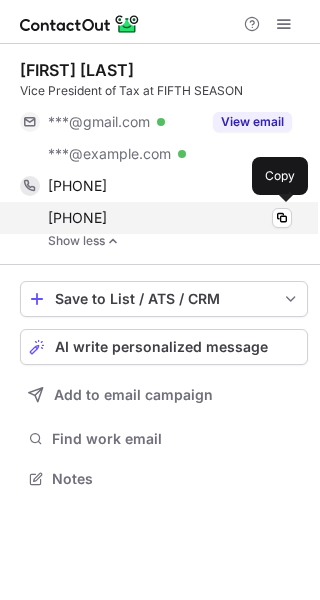 drag, startPoint x: 50, startPoint y: 186, endPoint x: 160, endPoint y: 220, distance: 115.134705 